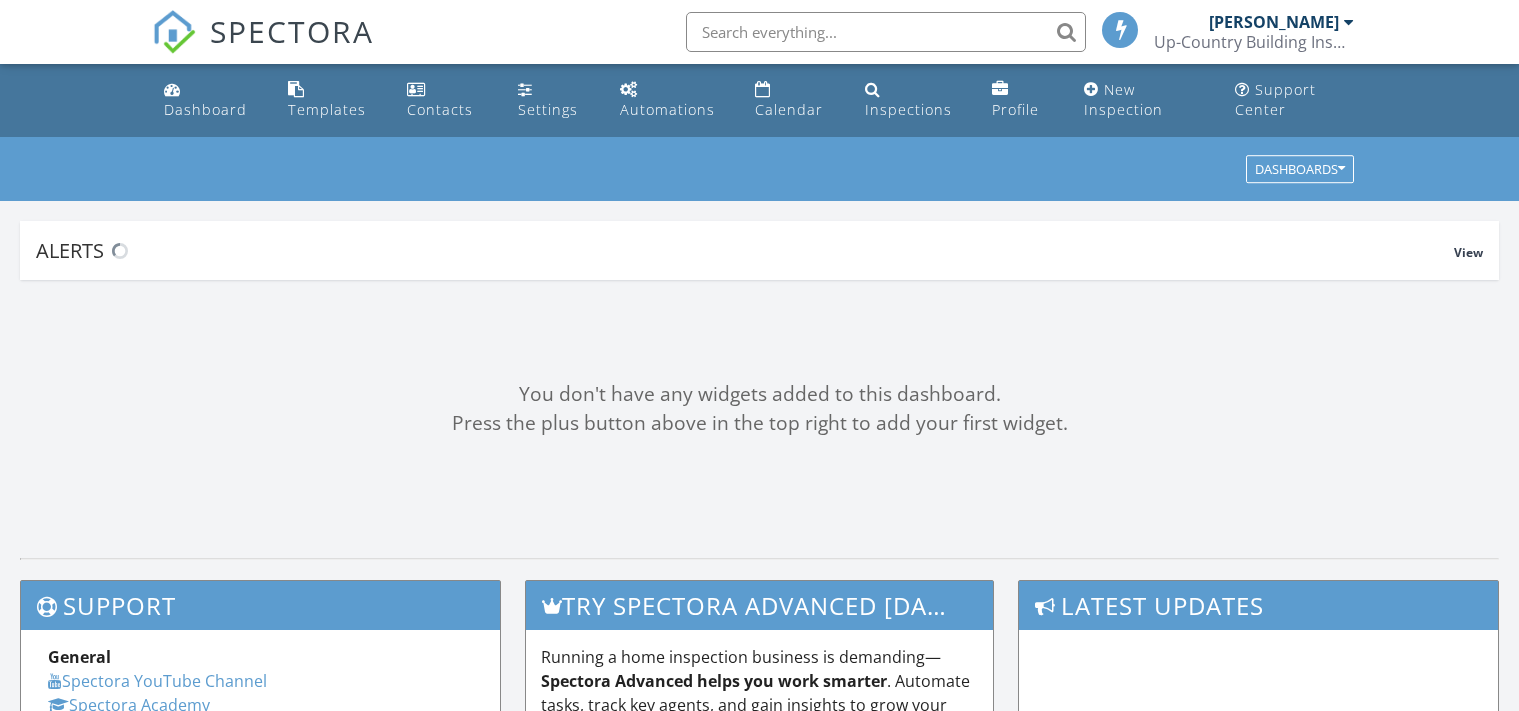 scroll, scrollTop: 0, scrollLeft: 0, axis: both 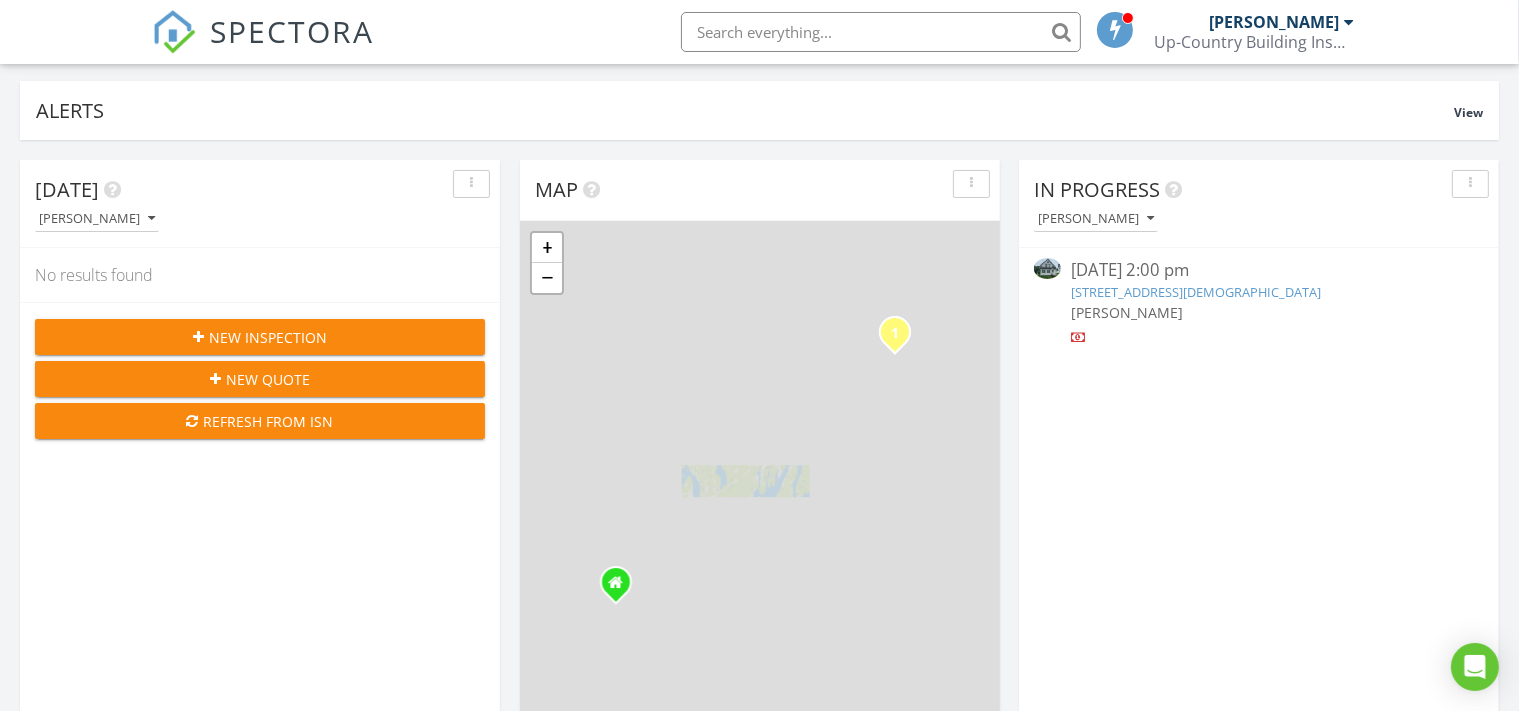 click on "48 Gay Street , Rockland, ME 04841" at bounding box center [1196, 292] 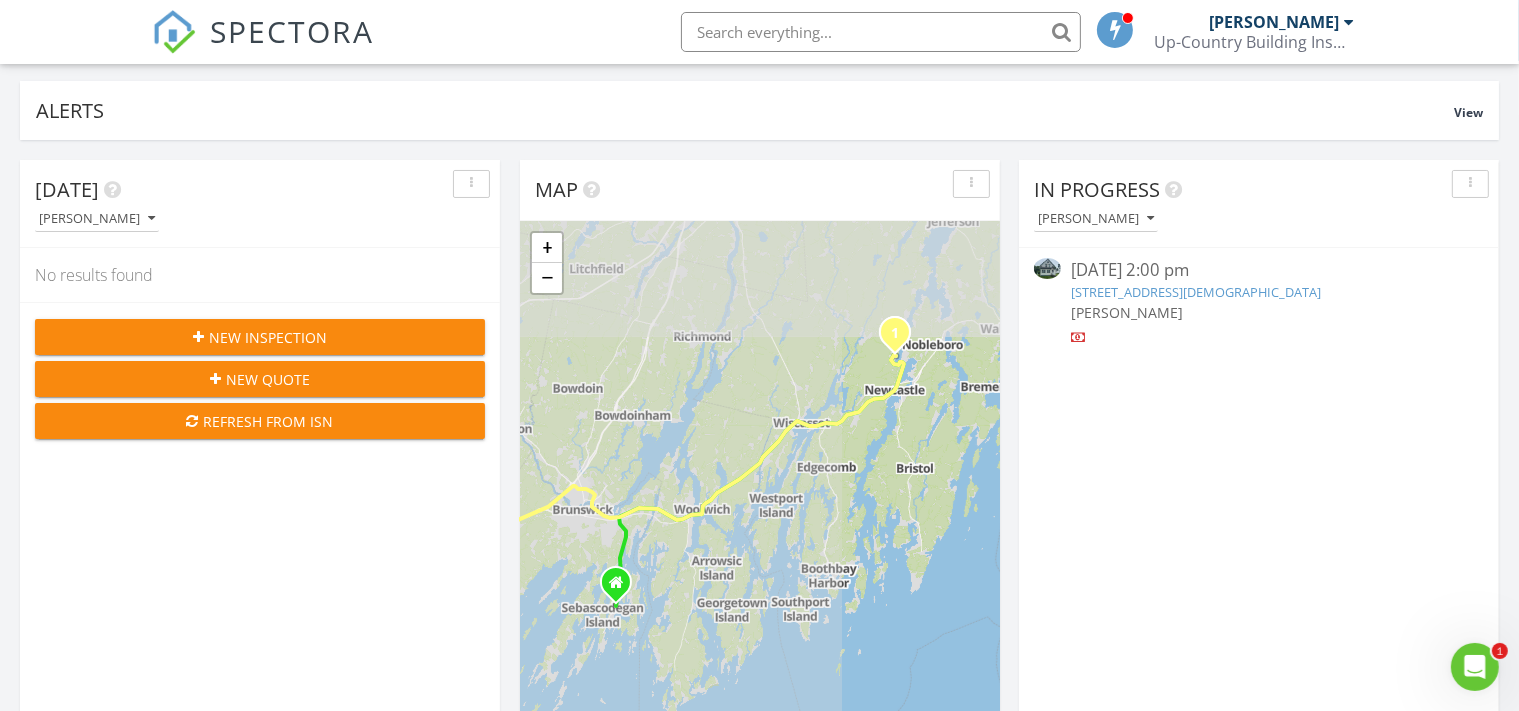 scroll, scrollTop: 0, scrollLeft: 0, axis: both 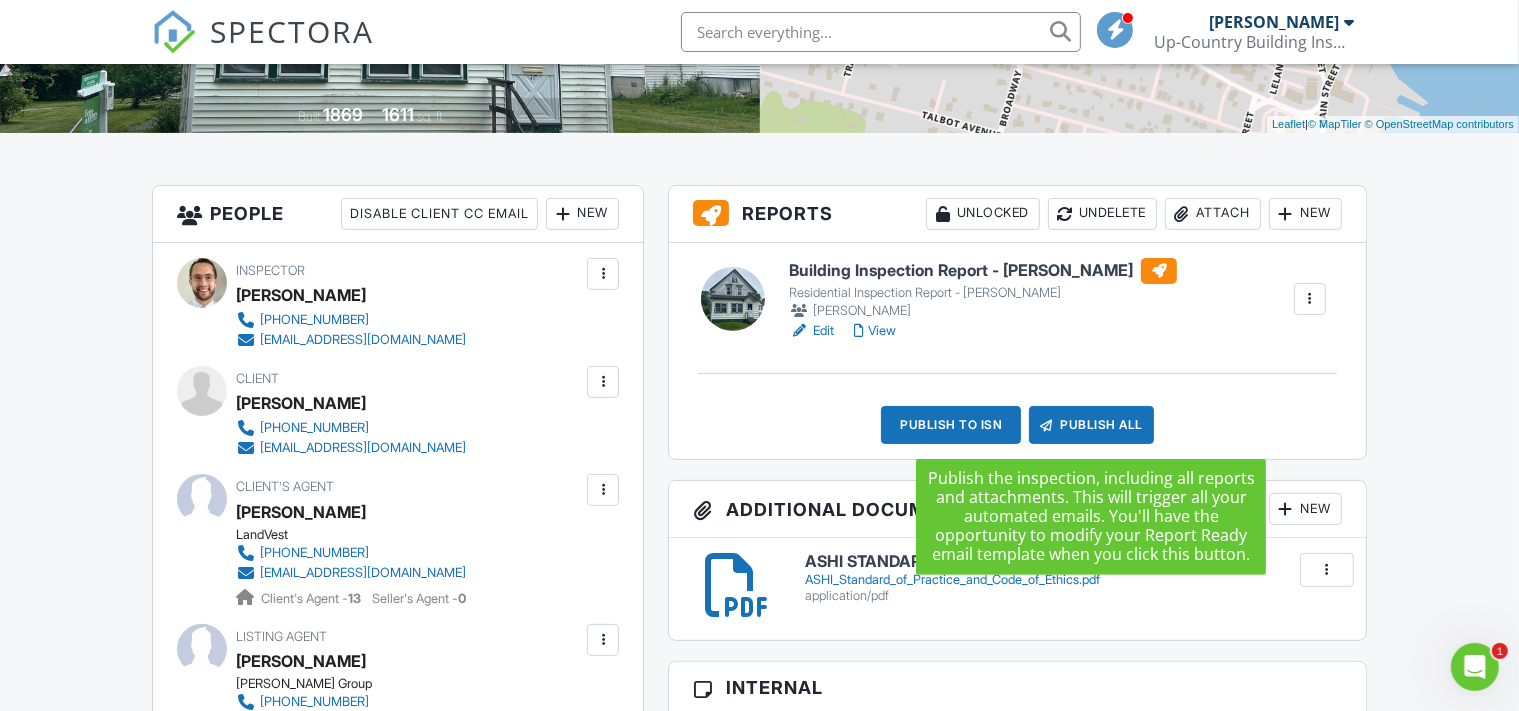 click on "Publish All" at bounding box center (1091, 425) 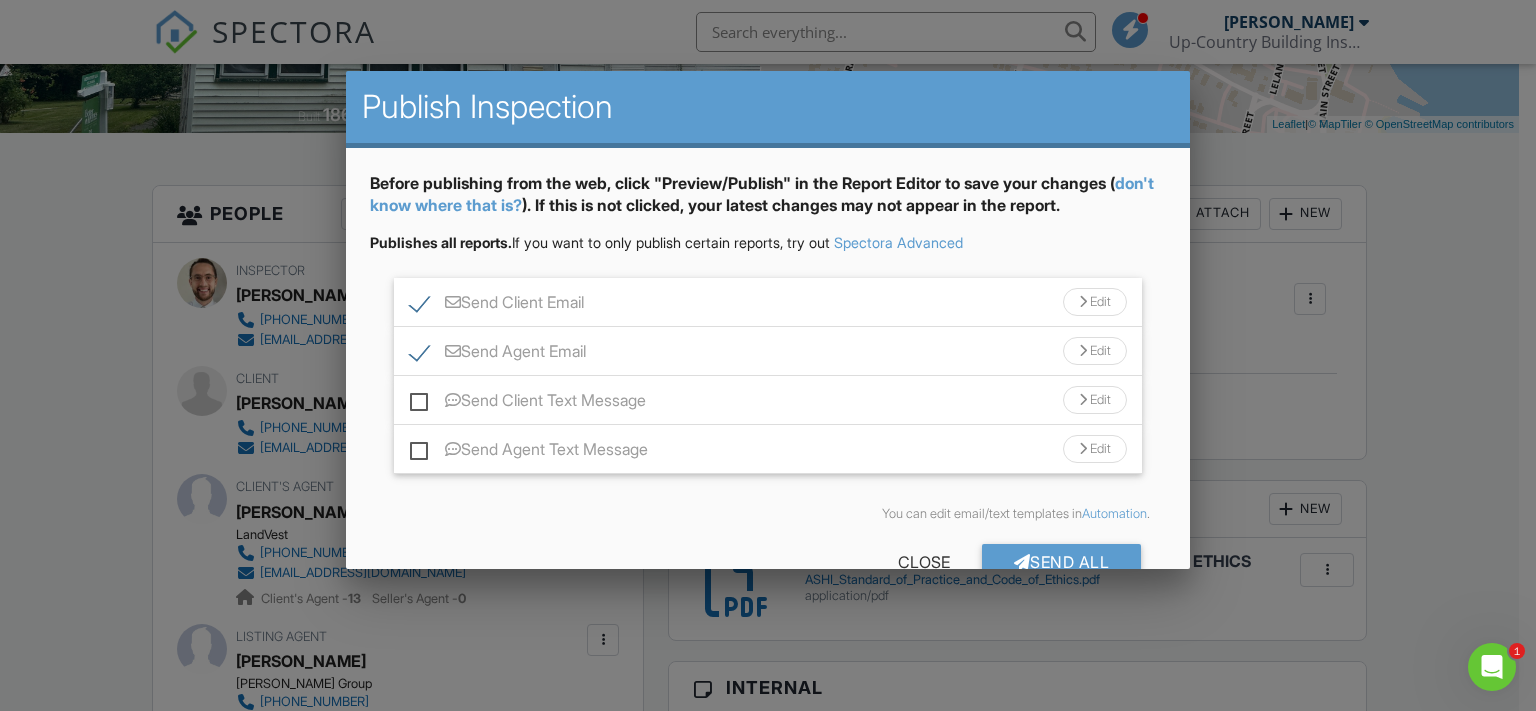 click on "Edit" at bounding box center [1095, 302] 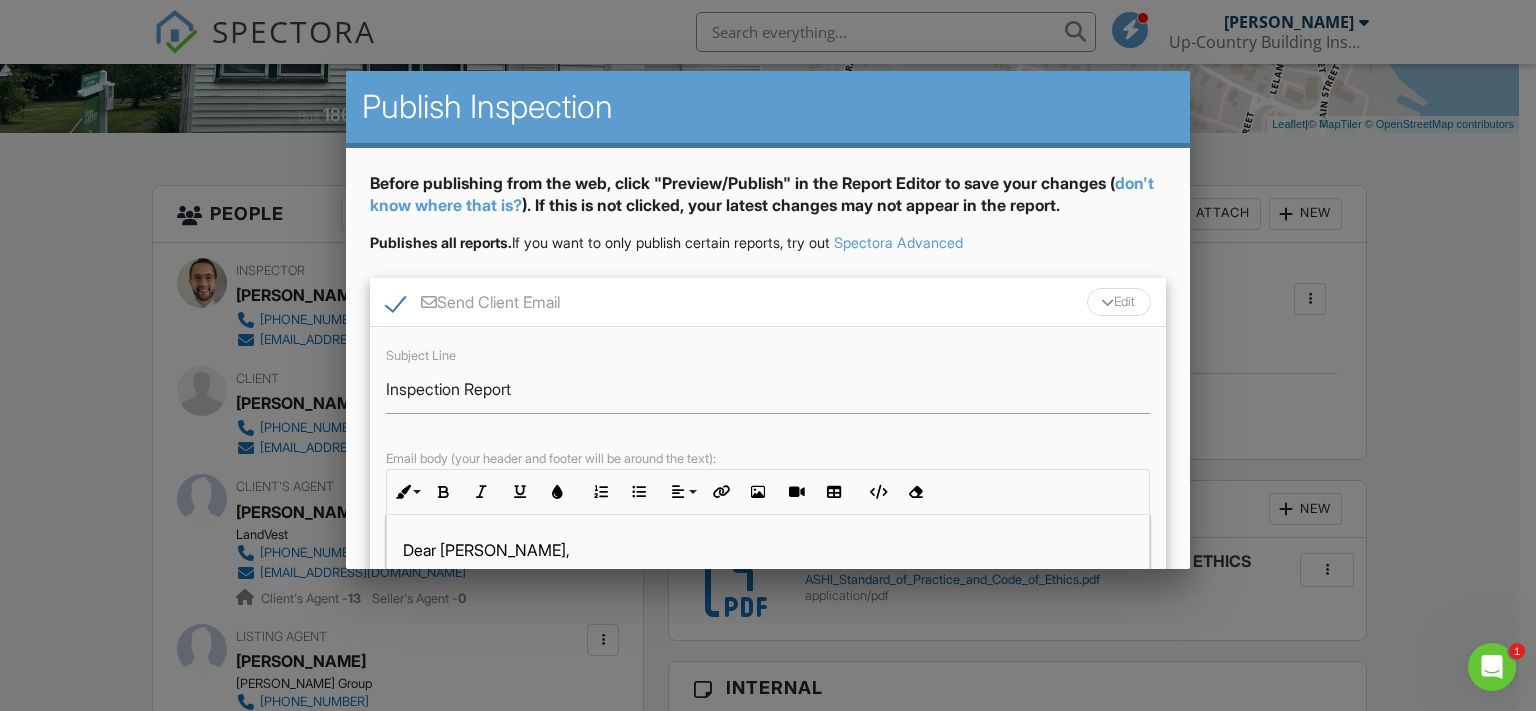 click on "Subject Line
Inspection Report
Email body (your header and footer will be around the text):
Inline Style XLarge Large Normal Small Light Small/Light Bold Italic Underline Colors Ordered List Unordered List Align Align Left Align Center Align Right Align Justify Insert Link Insert Image Insert Video Insert Table Code View Clear Formatting Dear [PERSON_NAME], Your inspection report for [STREET_ADDRESS][DEMOGRAPHIC_DATA] is ready. You can view it here: Inspection Details If you would like a quick overview of how our report is structured, check out this quick  video . Need a way to easily build and organize a list of quotes and estimated repair costs from the inspection? Watch this quick video on utilizing the built-in report repairs request builder  here . Please let me know if you have any questions. Thank you! [PERSON_NAME] [PERSON_NAME] Up-Country Building Inspectors, Inc. [PHONE_NUMBER] | [EMAIL_ADDRESS][DOMAIN_NAME]| [DOMAIN_NAME]" at bounding box center (768, 504) 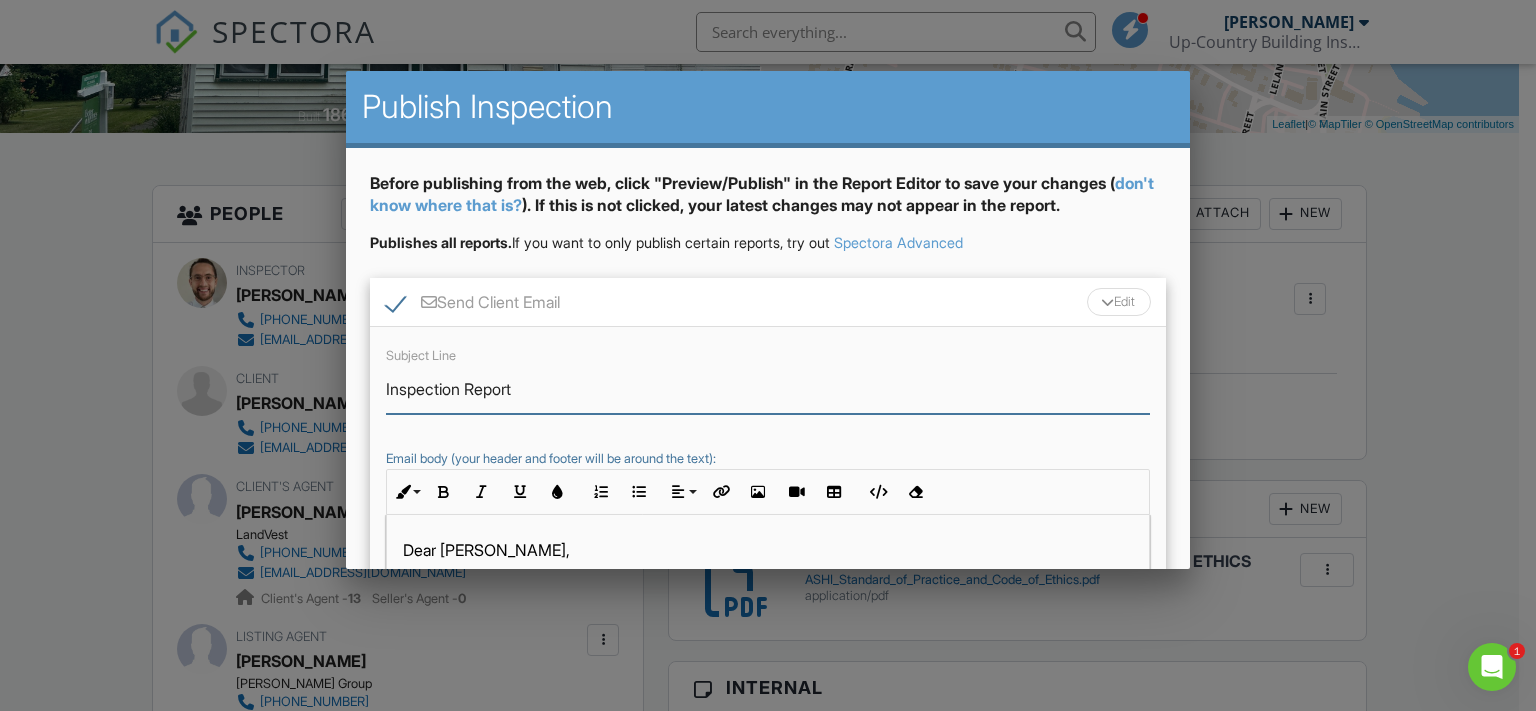 click on "Inspection Report" at bounding box center [768, 389] 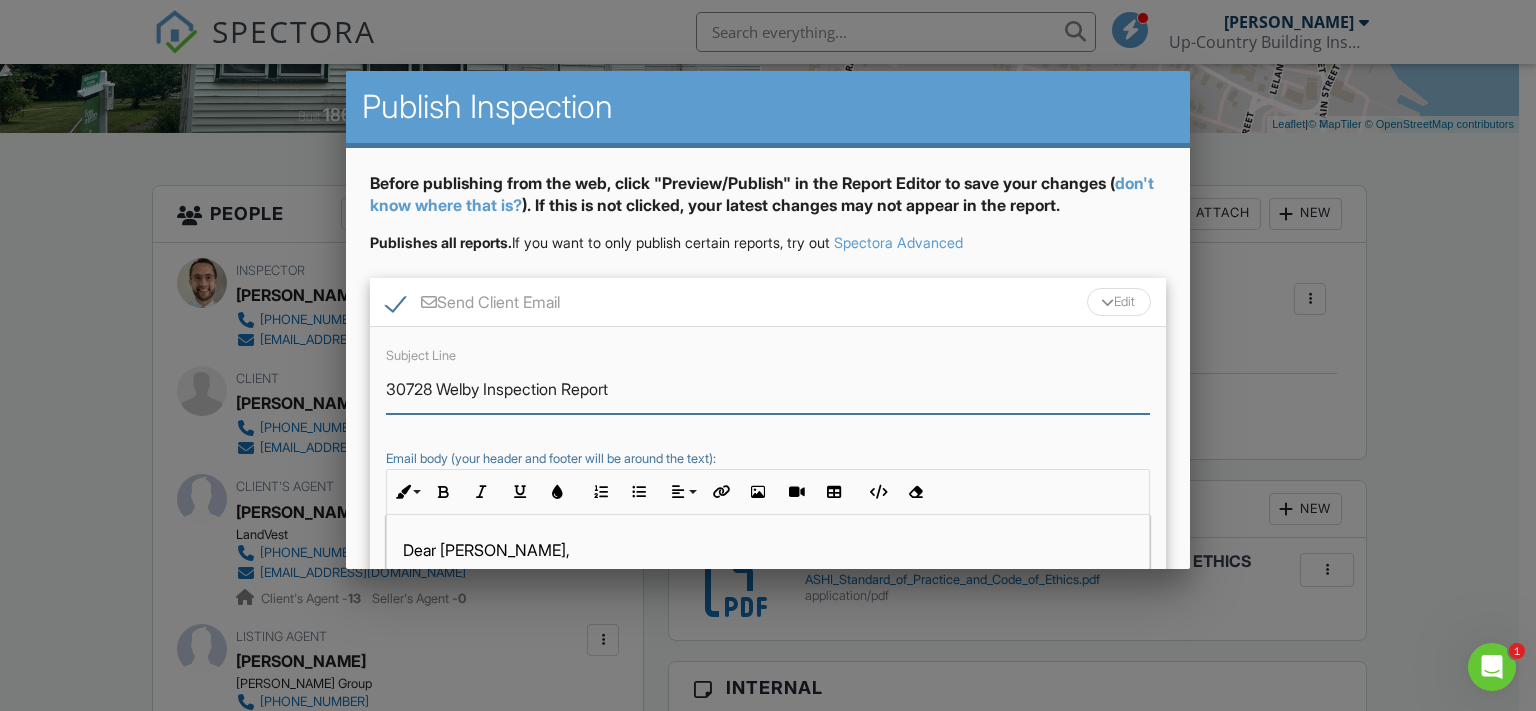 type on "30728 Welby Inspection Report" 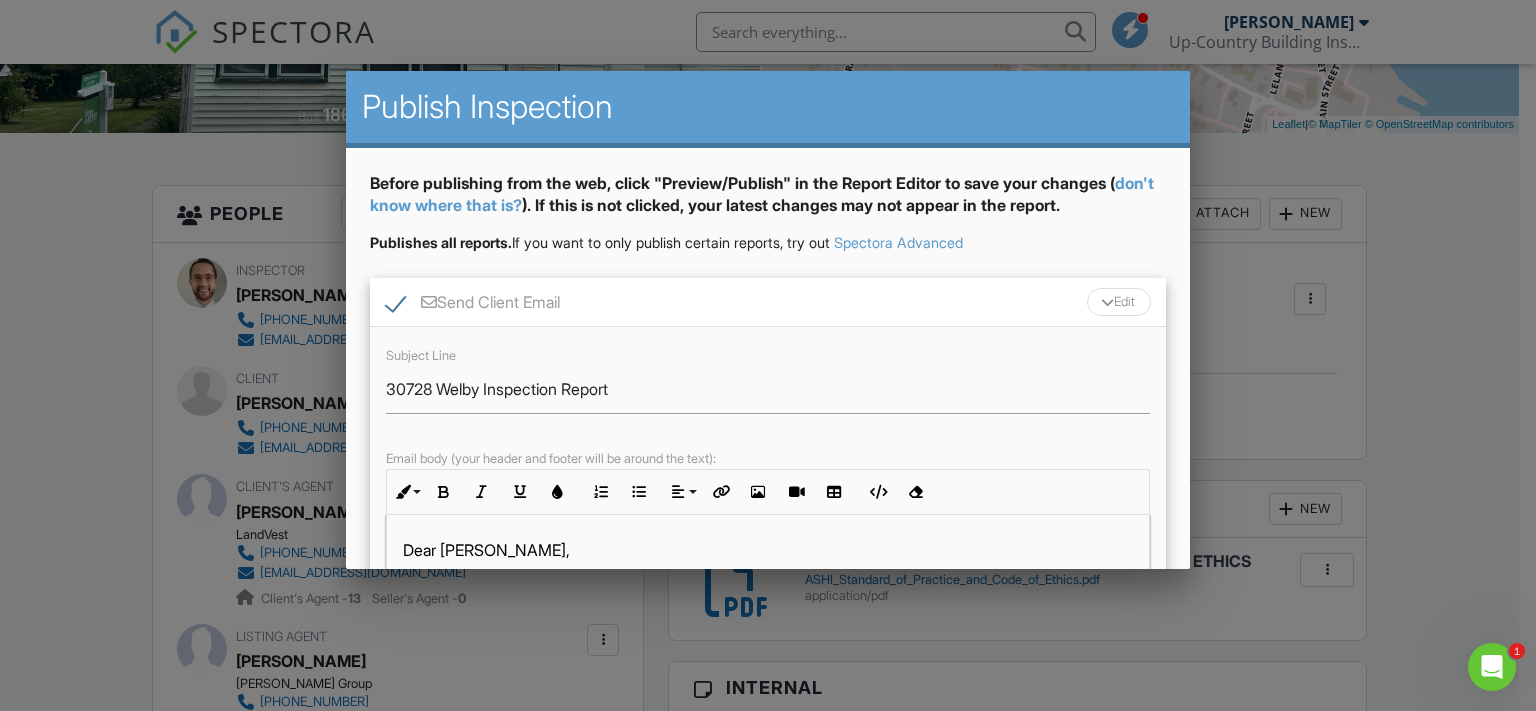 click on "Dear [PERSON_NAME]," at bounding box center [768, 550] 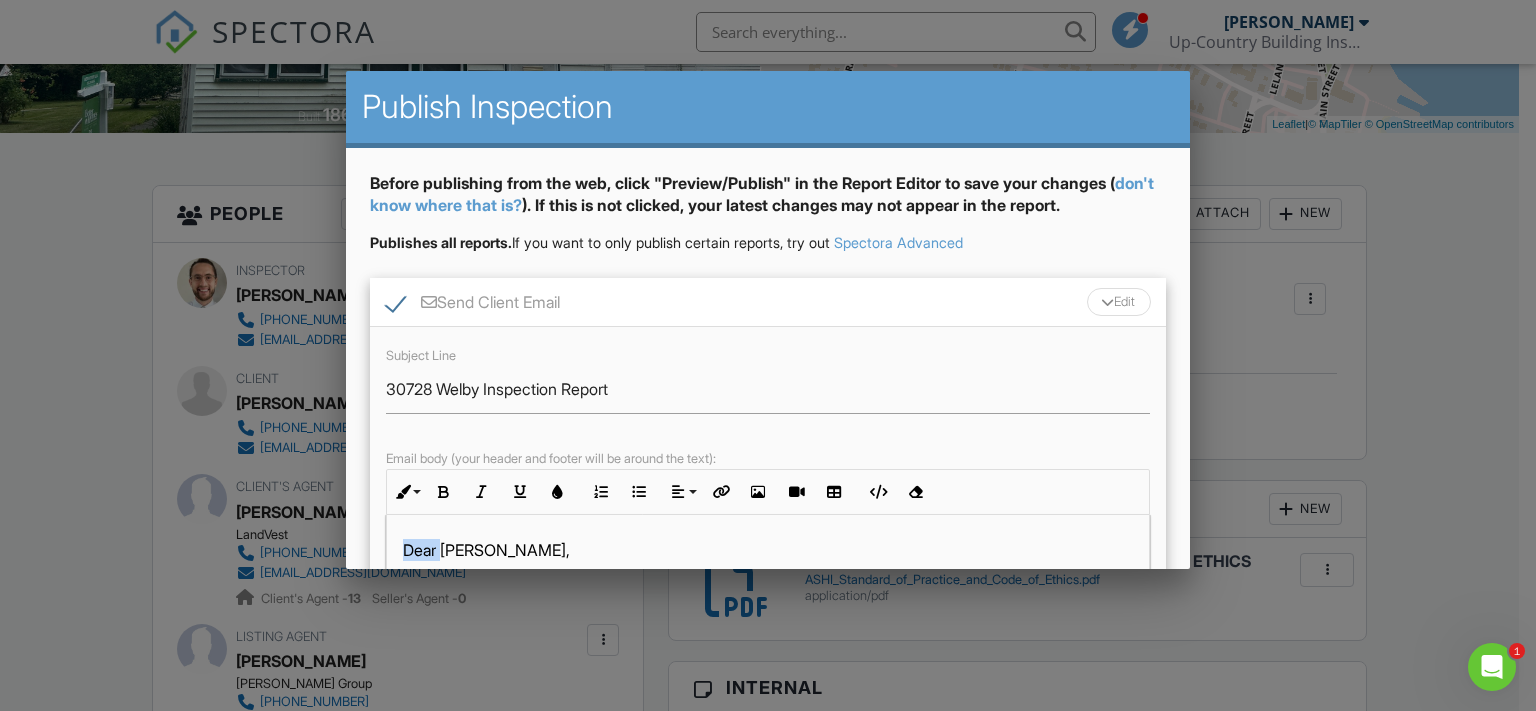 click on "Dear [PERSON_NAME]," at bounding box center [768, 550] 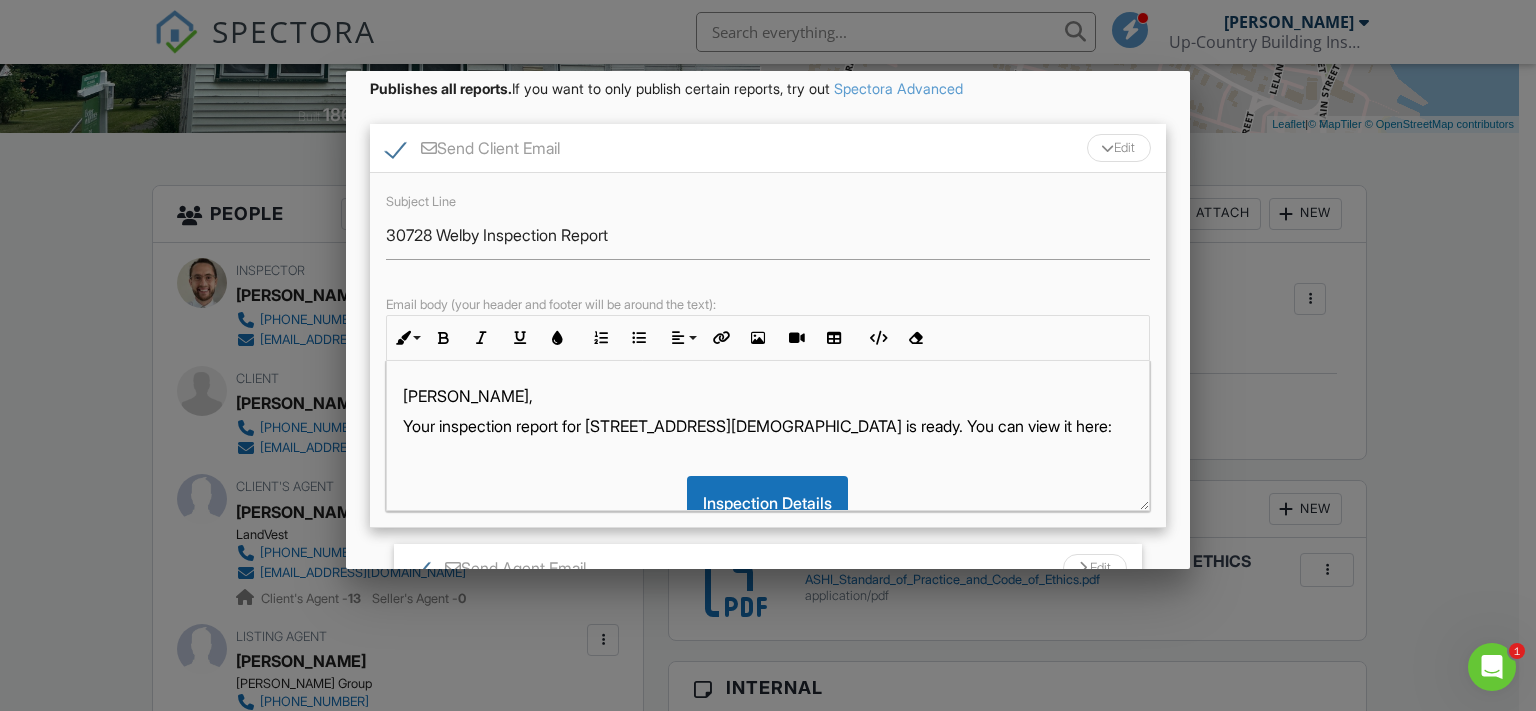scroll, scrollTop: 307, scrollLeft: 0, axis: vertical 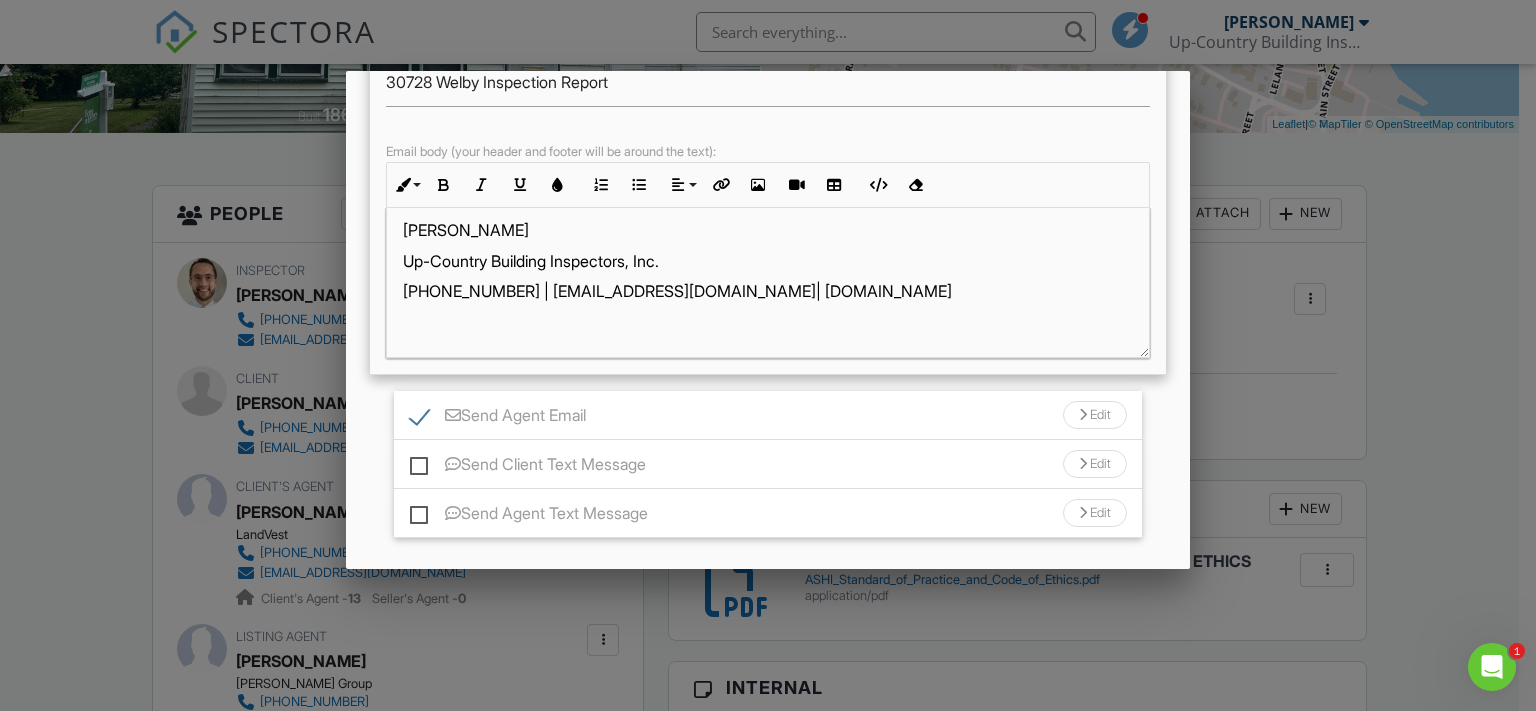 click on "Edit" at bounding box center [1095, 415] 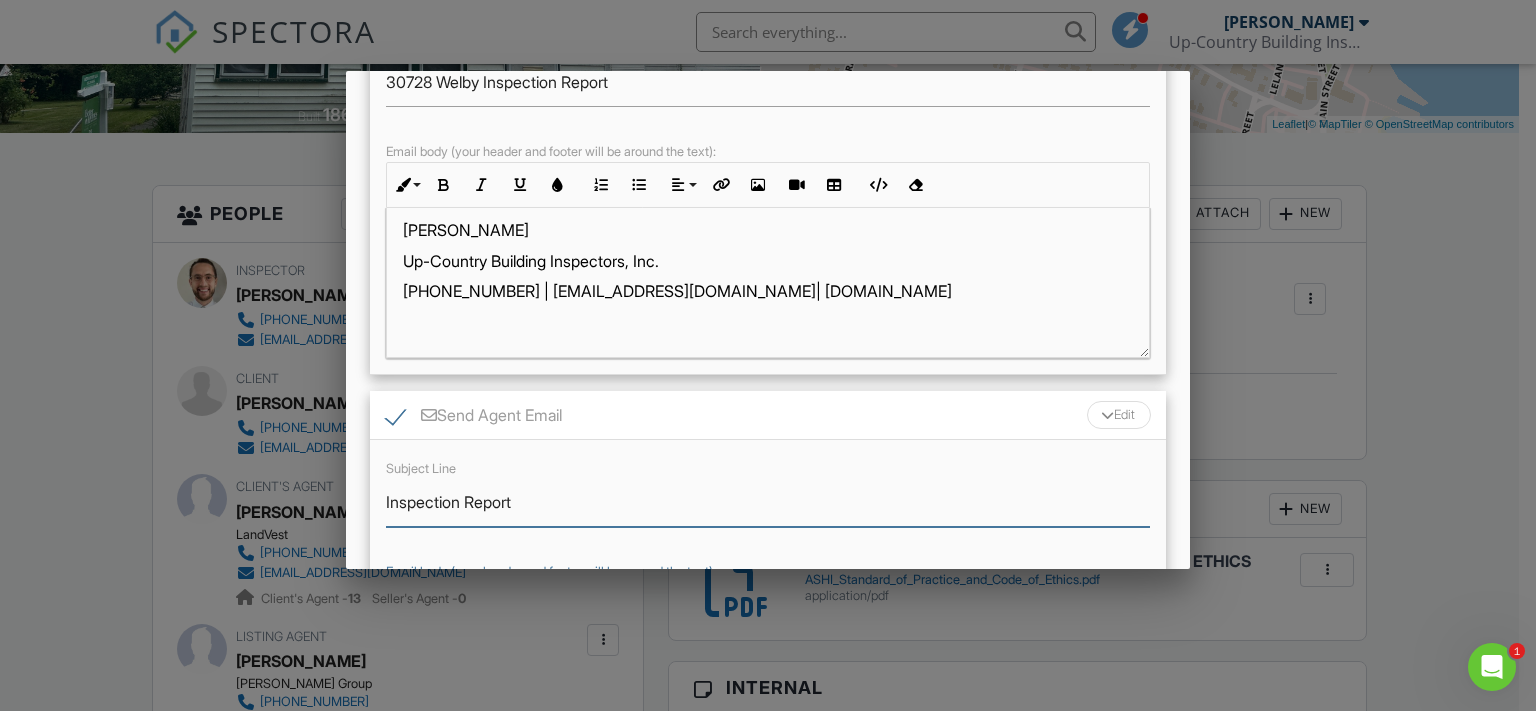 click on "Inspection Report" at bounding box center (768, 502) 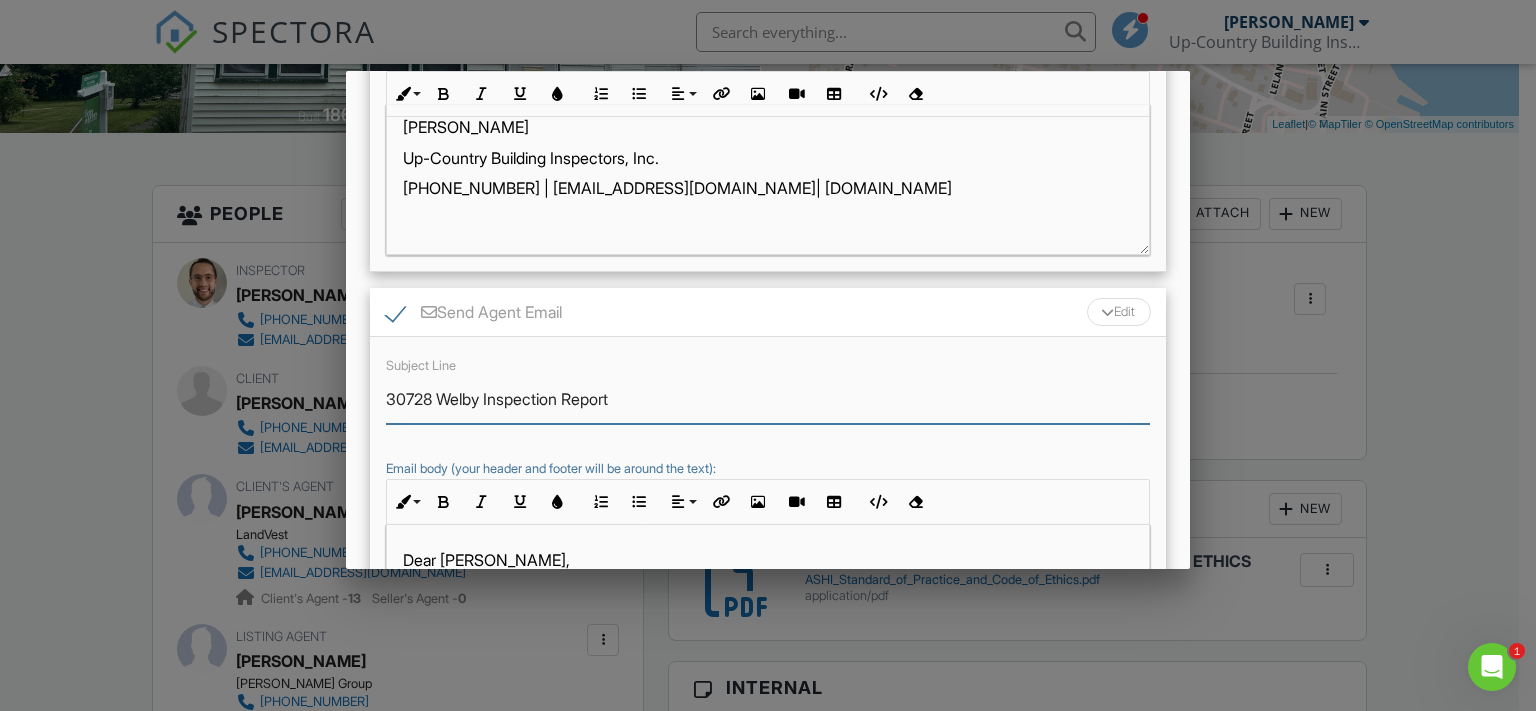 scroll, scrollTop: 461, scrollLeft: 0, axis: vertical 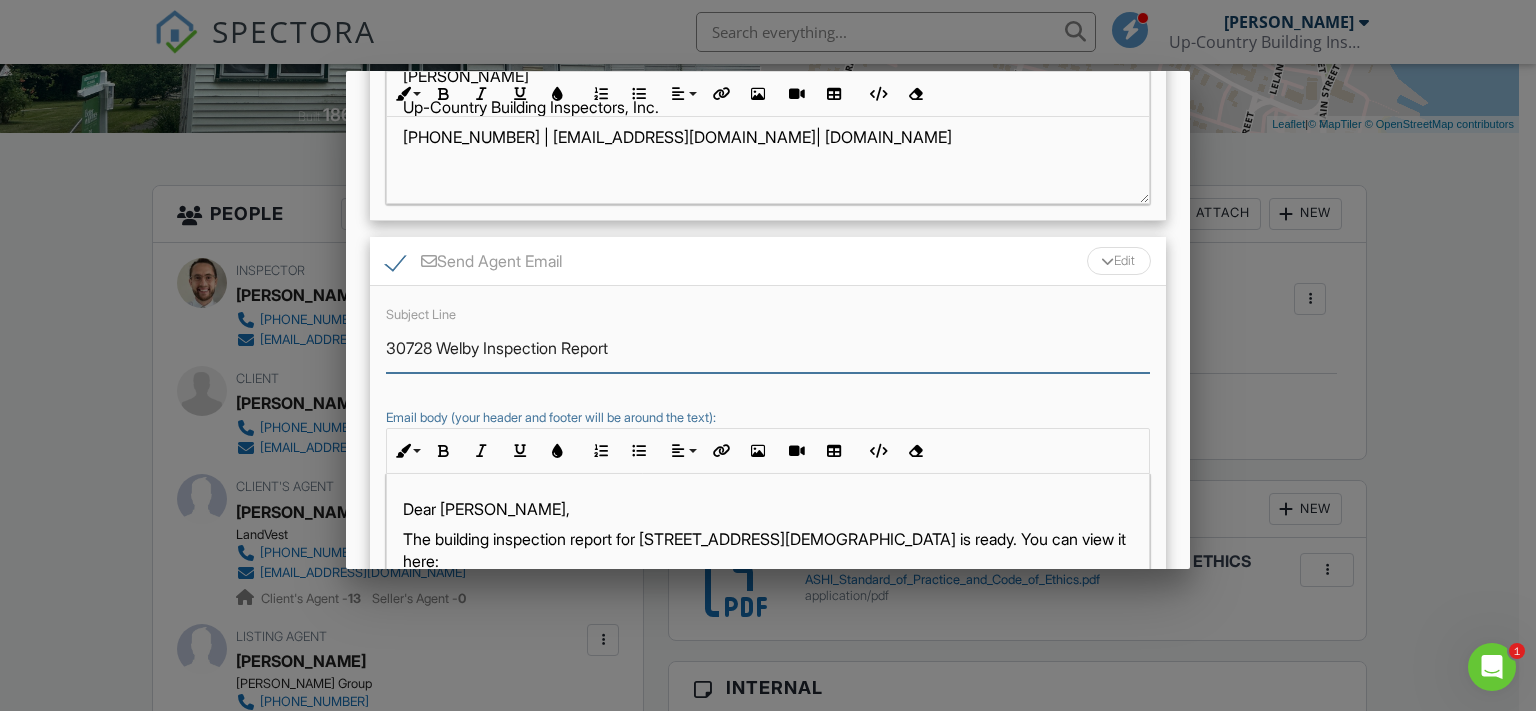 type on "30728 Welby Inspection Report" 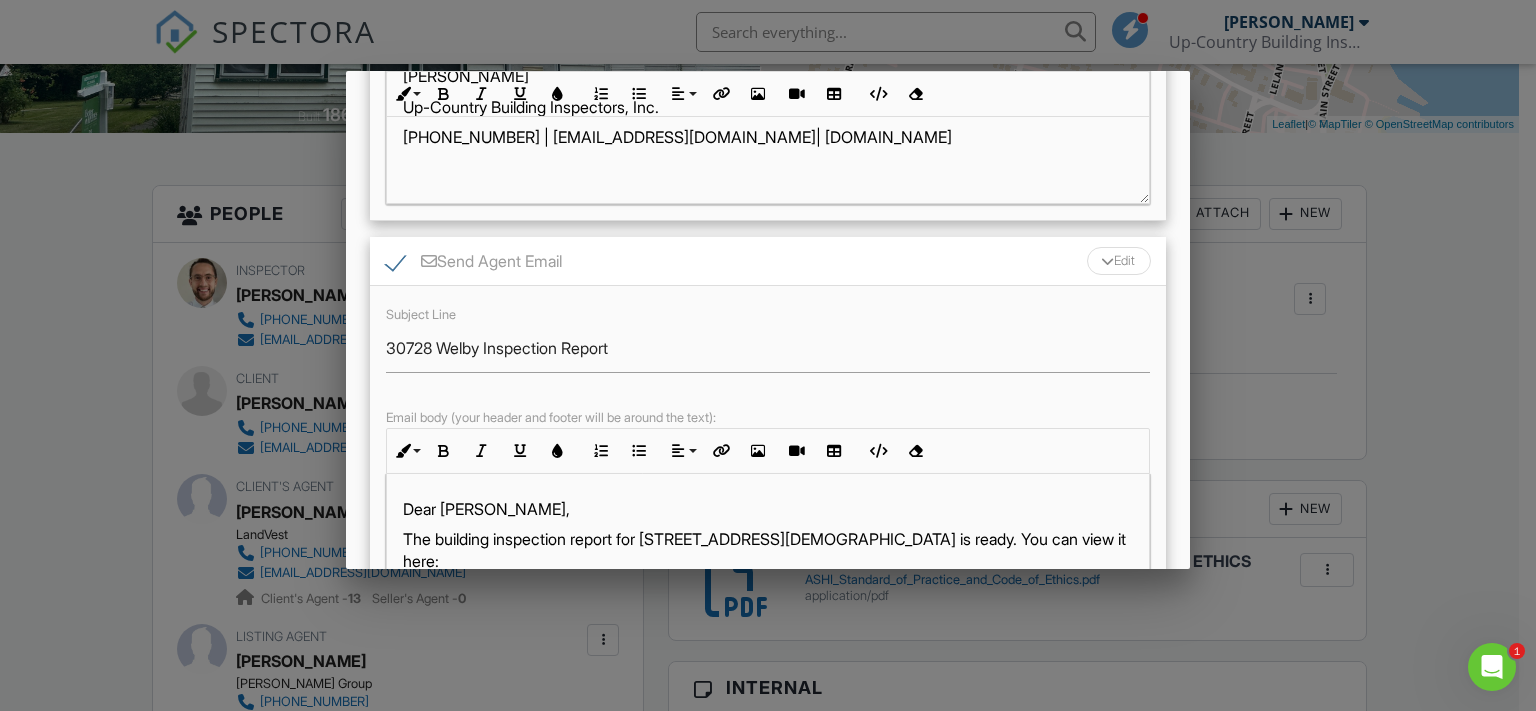 click on "Dear [PERSON_NAME]," at bounding box center [768, 509] 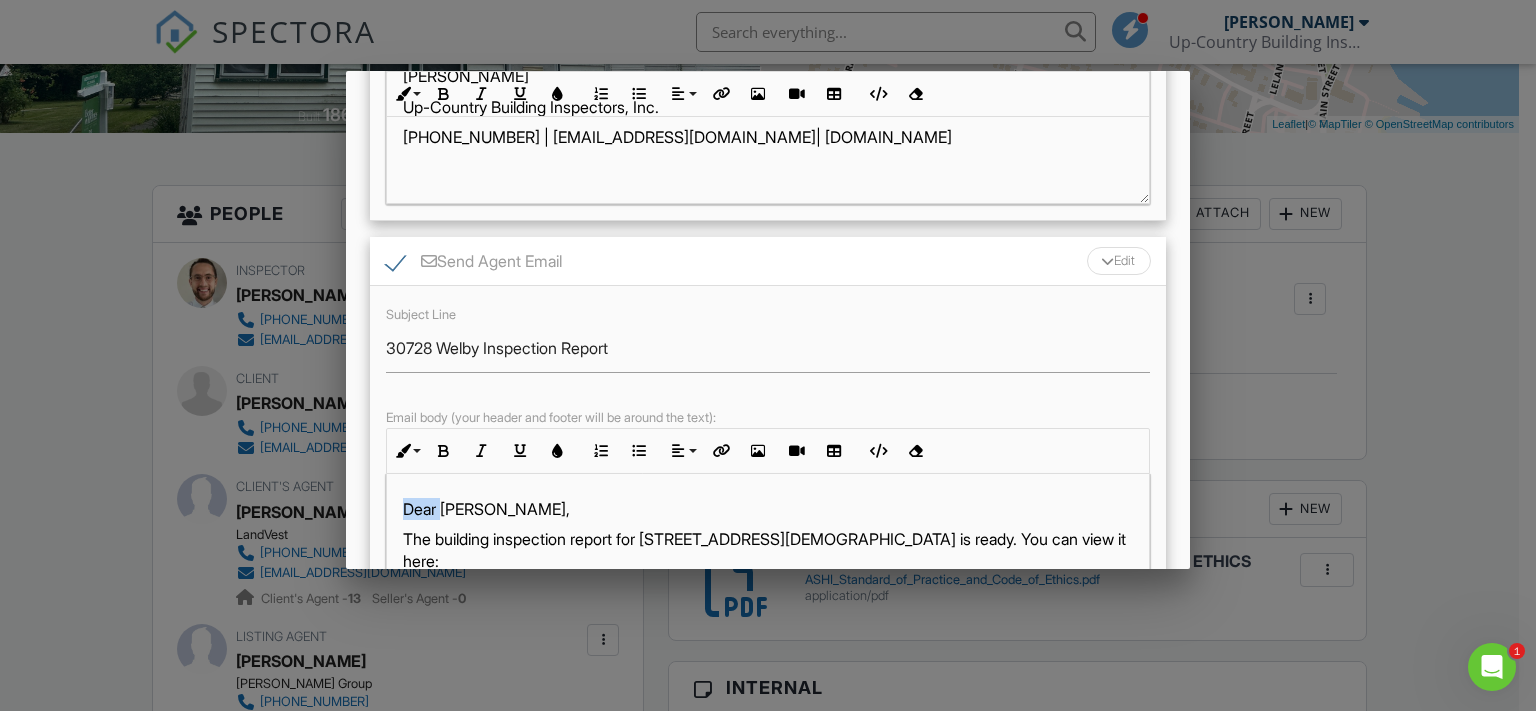 click on "Dear [PERSON_NAME]," at bounding box center [768, 509] 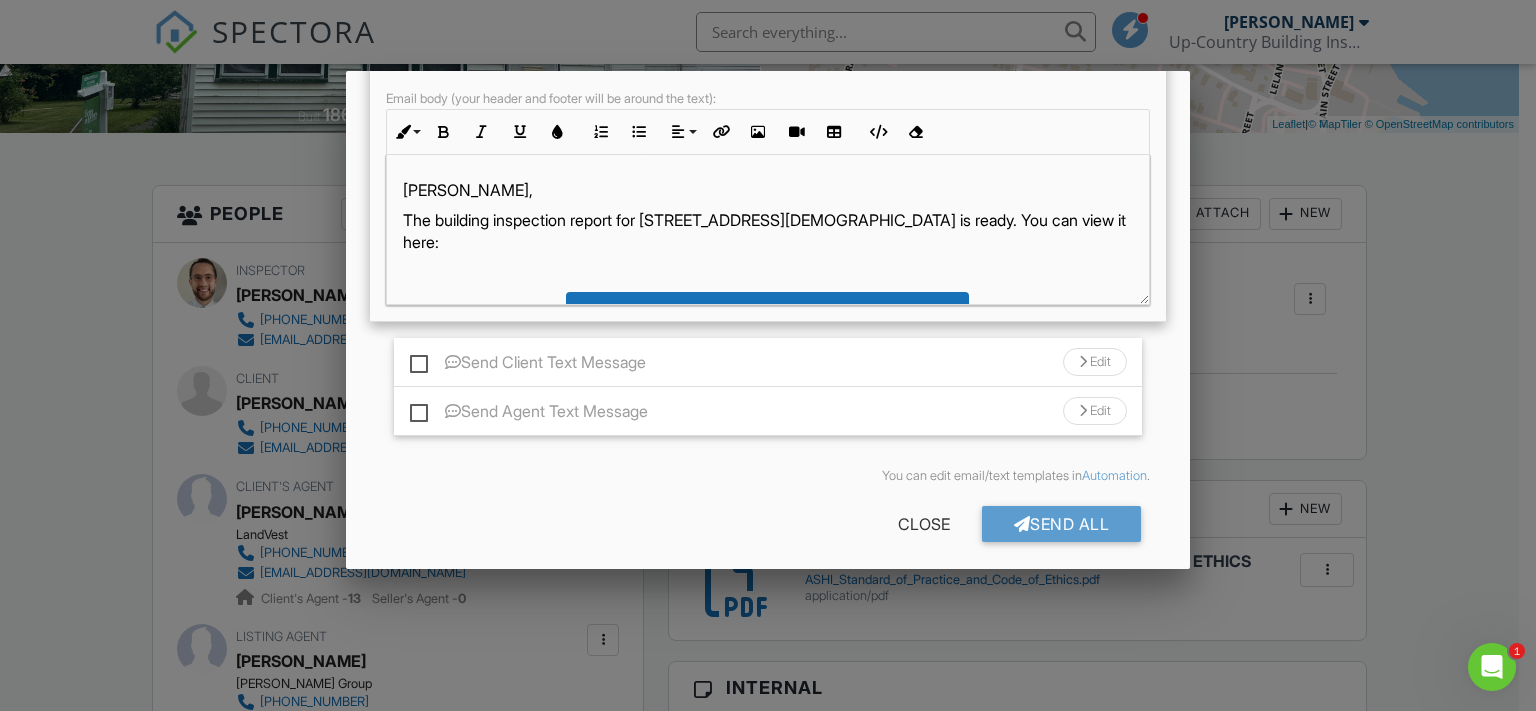 scroll, scrollTop: 788, scrollLeft: 0, axis: vertical 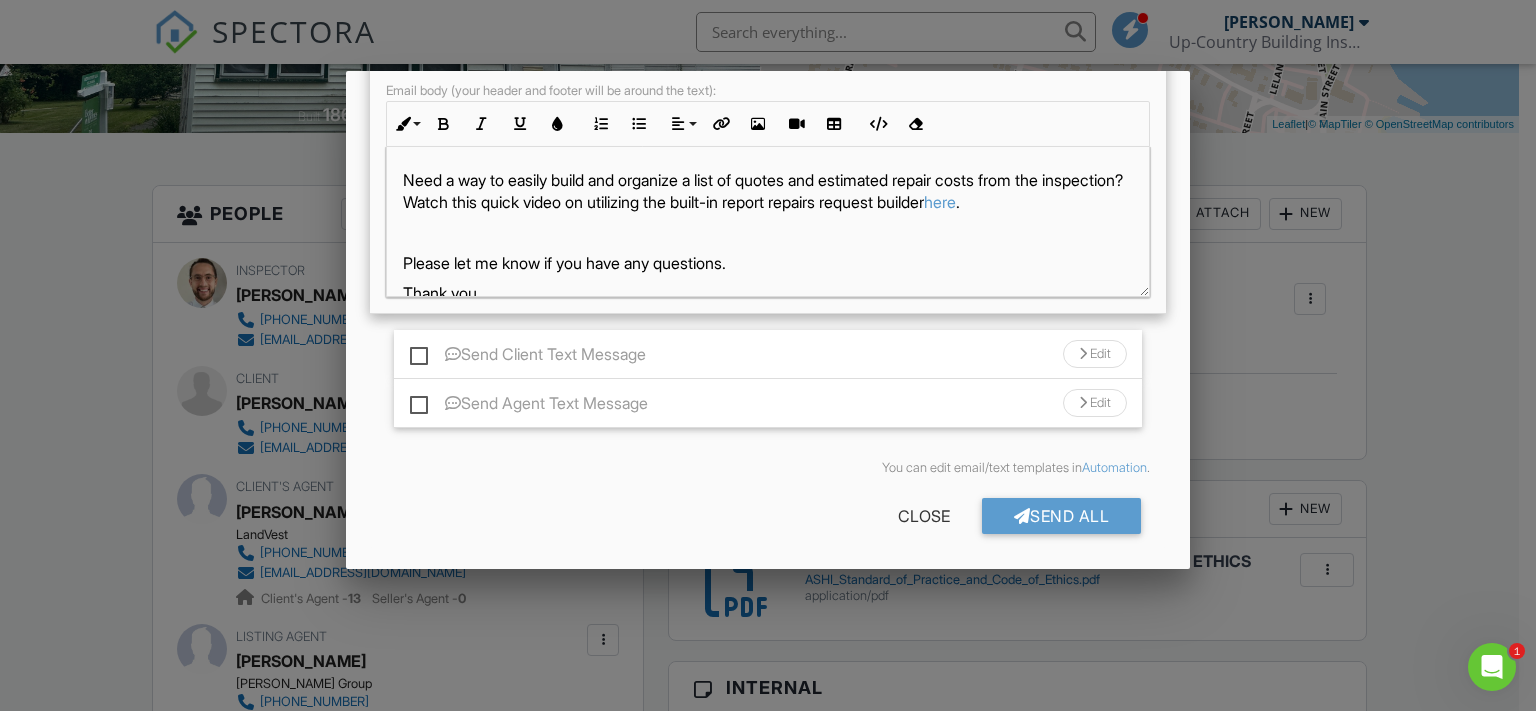 click on "Need a way to easily build and organize a list of quotes and estimated repair costs from the inspection? Watch this quick video on utilizing the built-in report repairs request builder  here ." at bounding box center [768, 191] 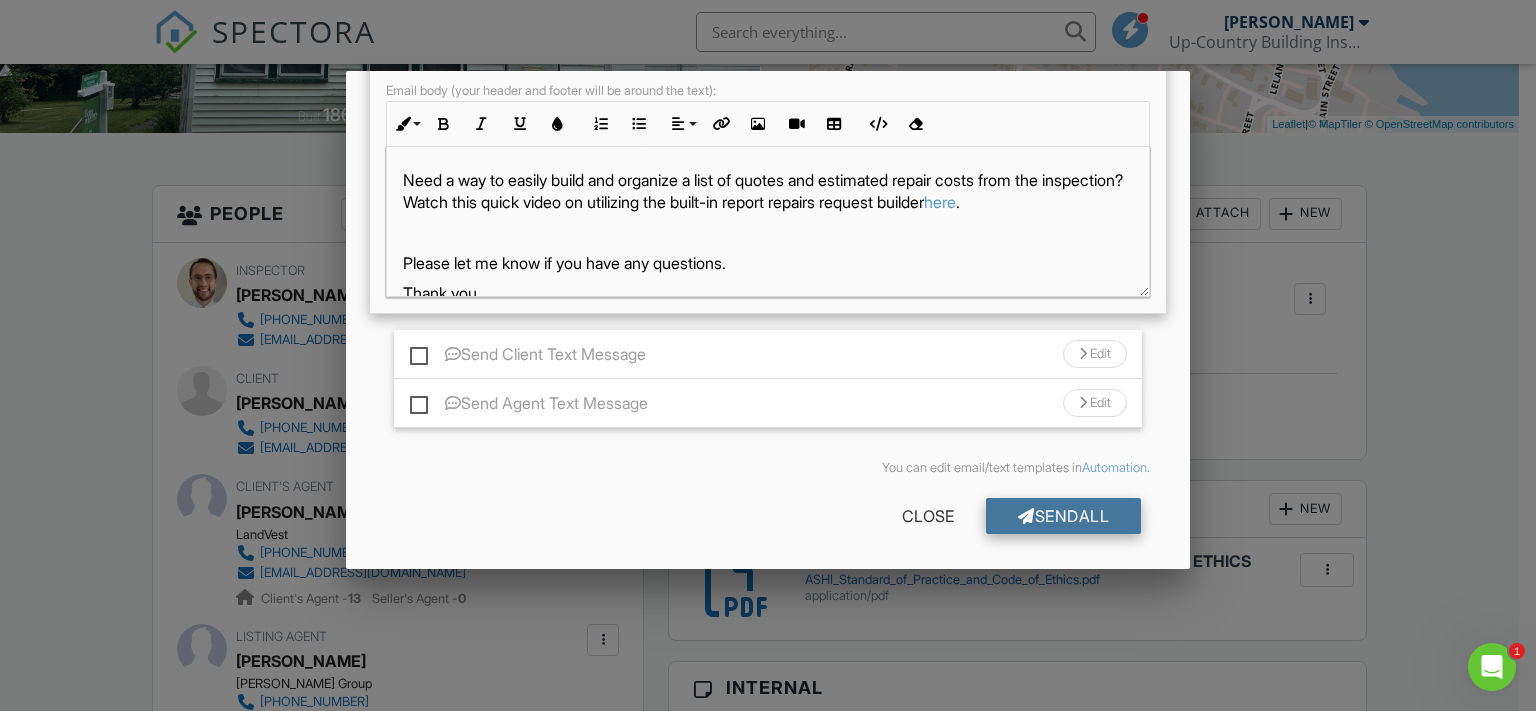 click on "Send  All" at bounding box center (1063, 516) 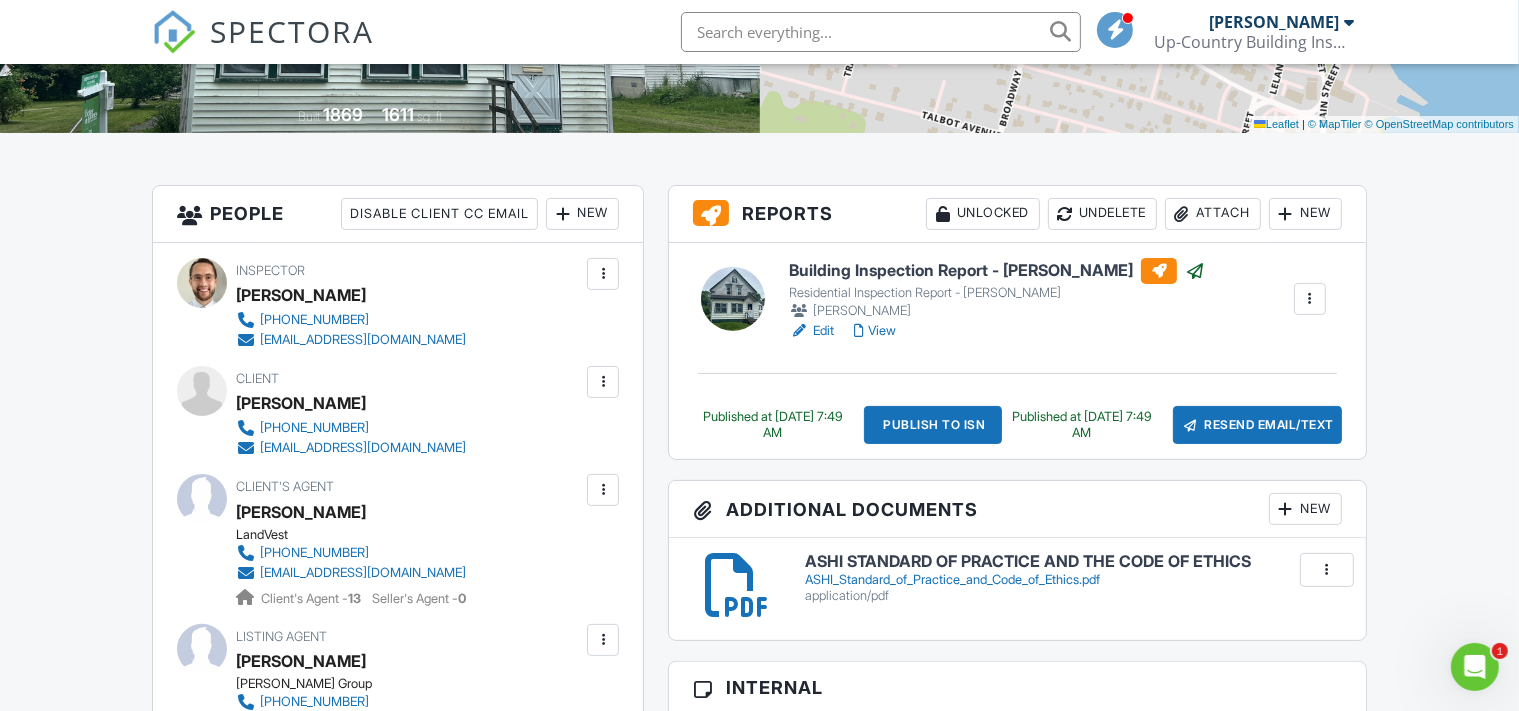 scroll, scrollTop: 0, scrollLeft: 0, axis: both 